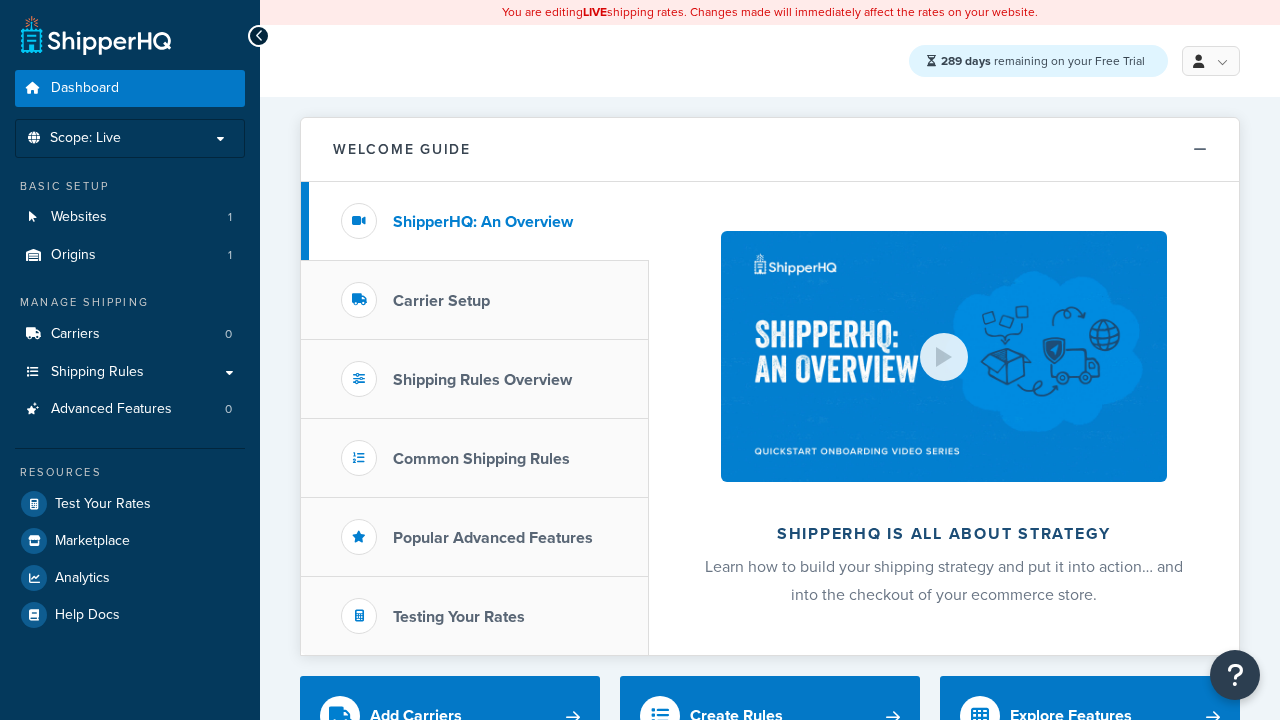 scroll, scrollTop: 0, scrollLeft: 0, axis: both 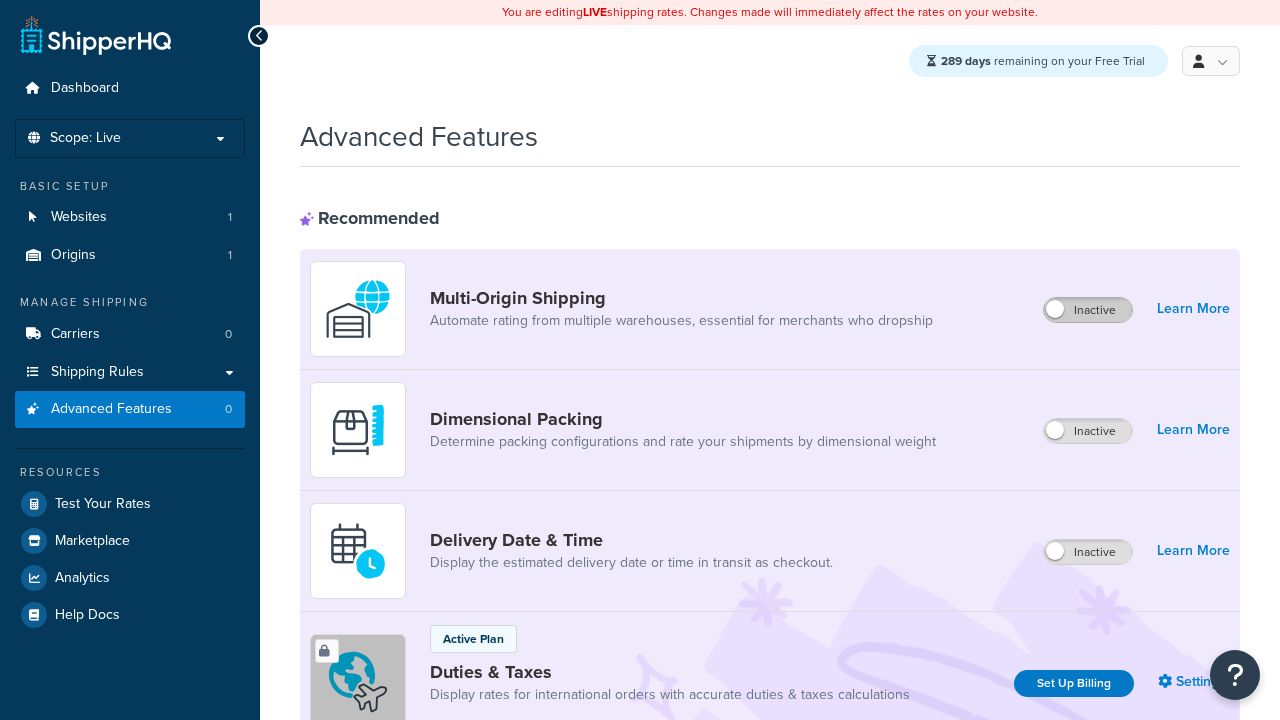 click on "Inactive" at bounding box center [1088, 310] 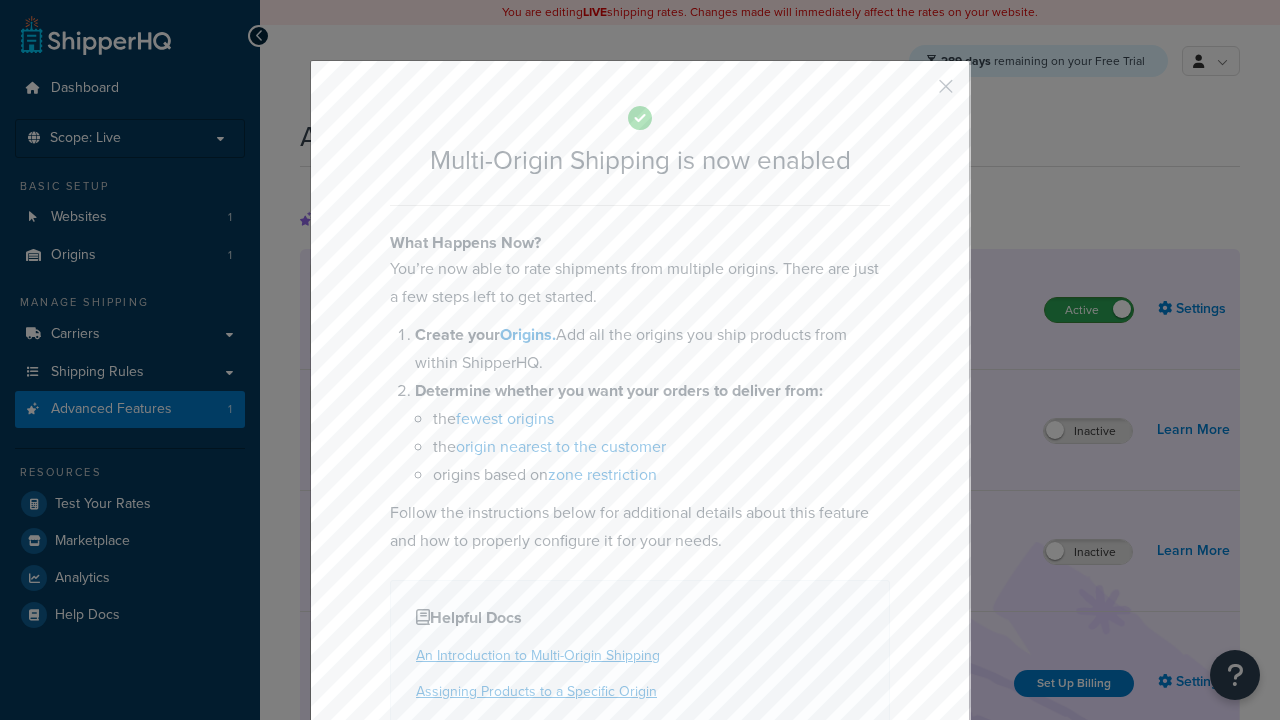 scroll, scrollTop: 0, scrollLeft: 0, axis: both 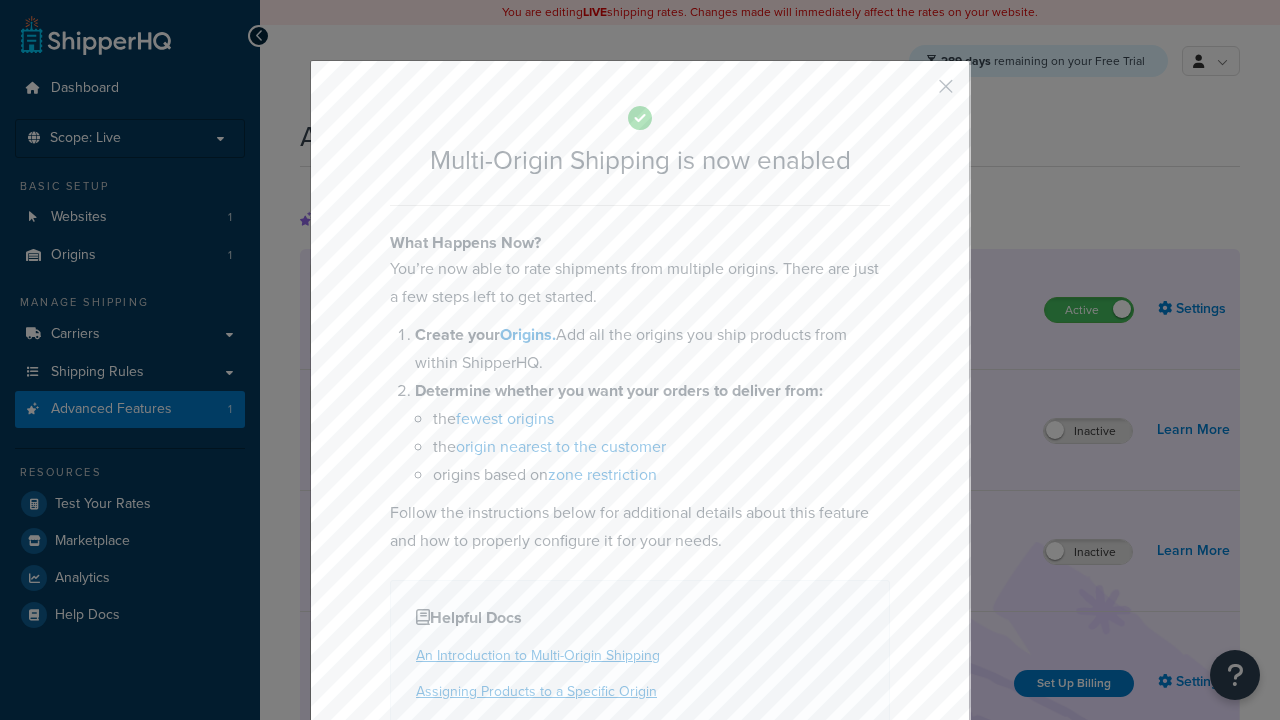 click at bounding box center [916, 93] 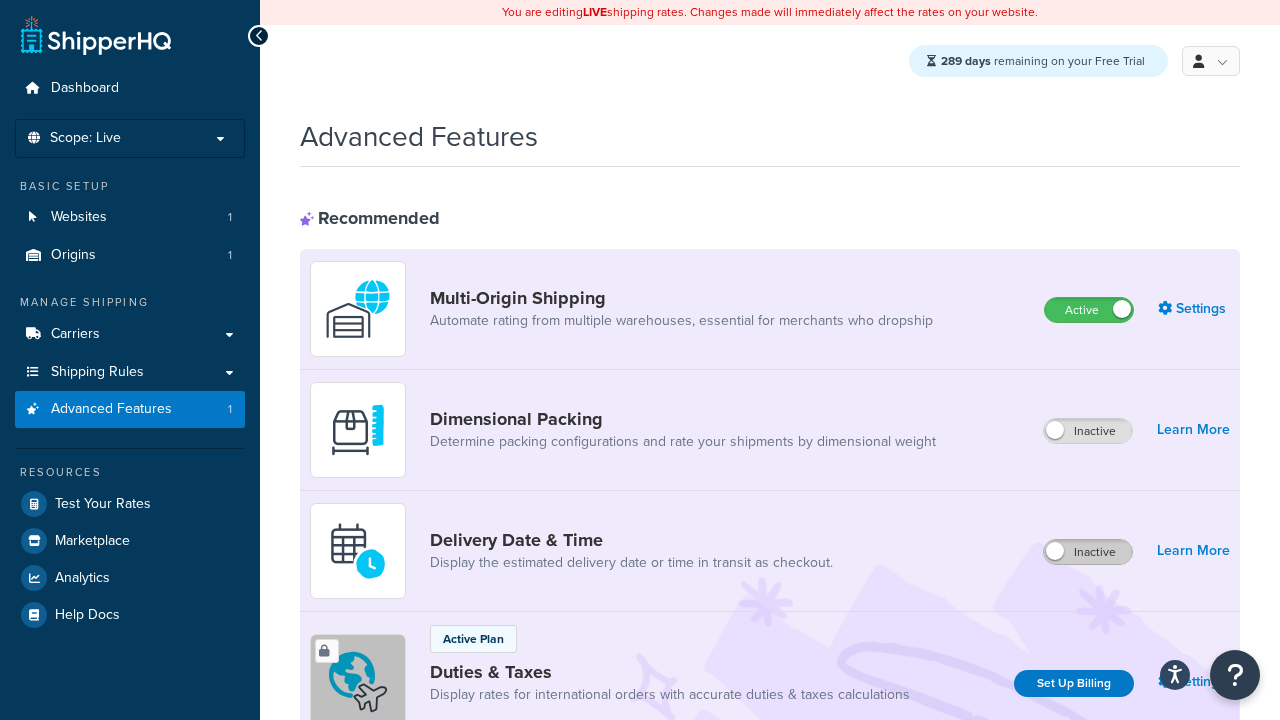 click on "Inactive" at bounding box center (1088, 552) 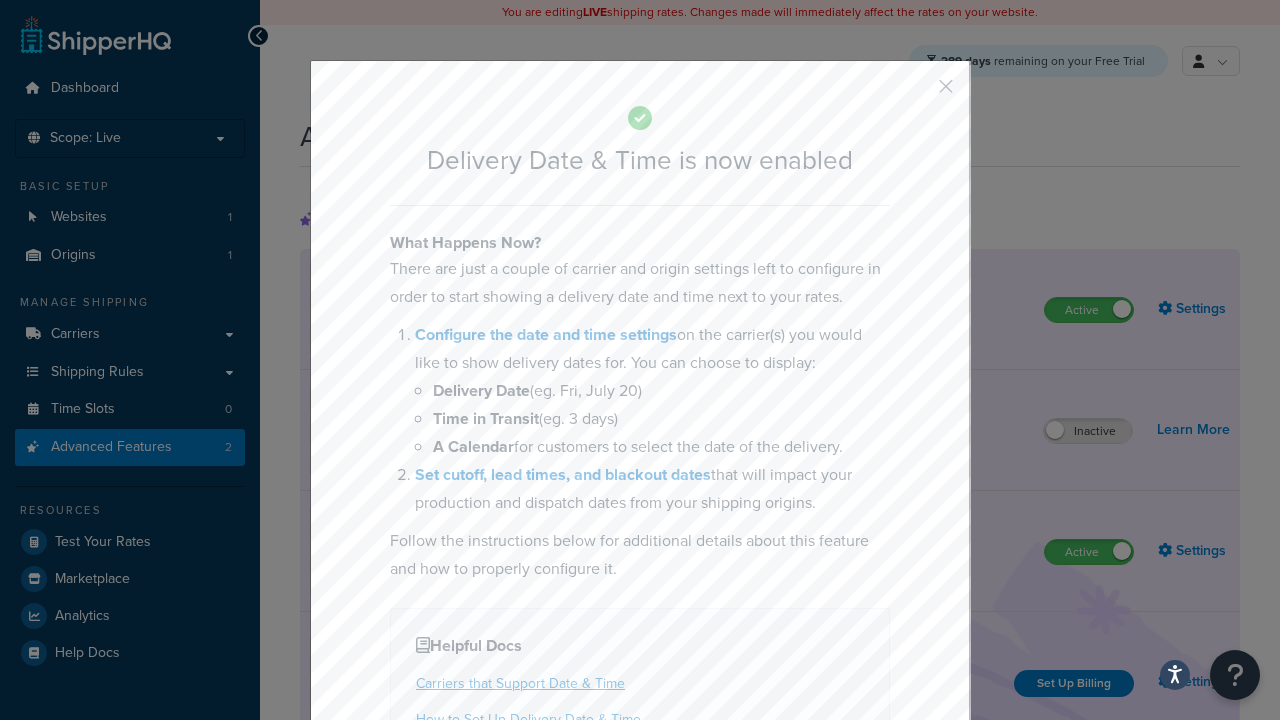 click at bounding box center (916, 93) 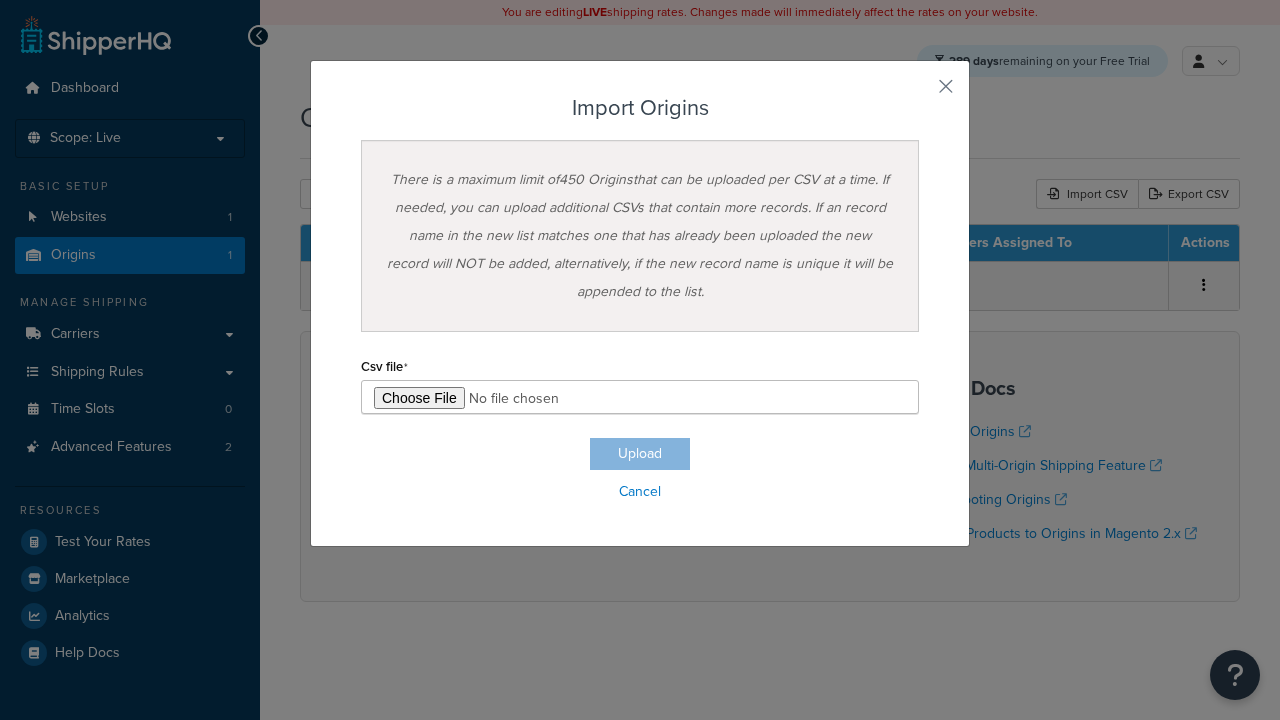 scroll, scrollTop: 0, scrollLeft: 0, axis: both 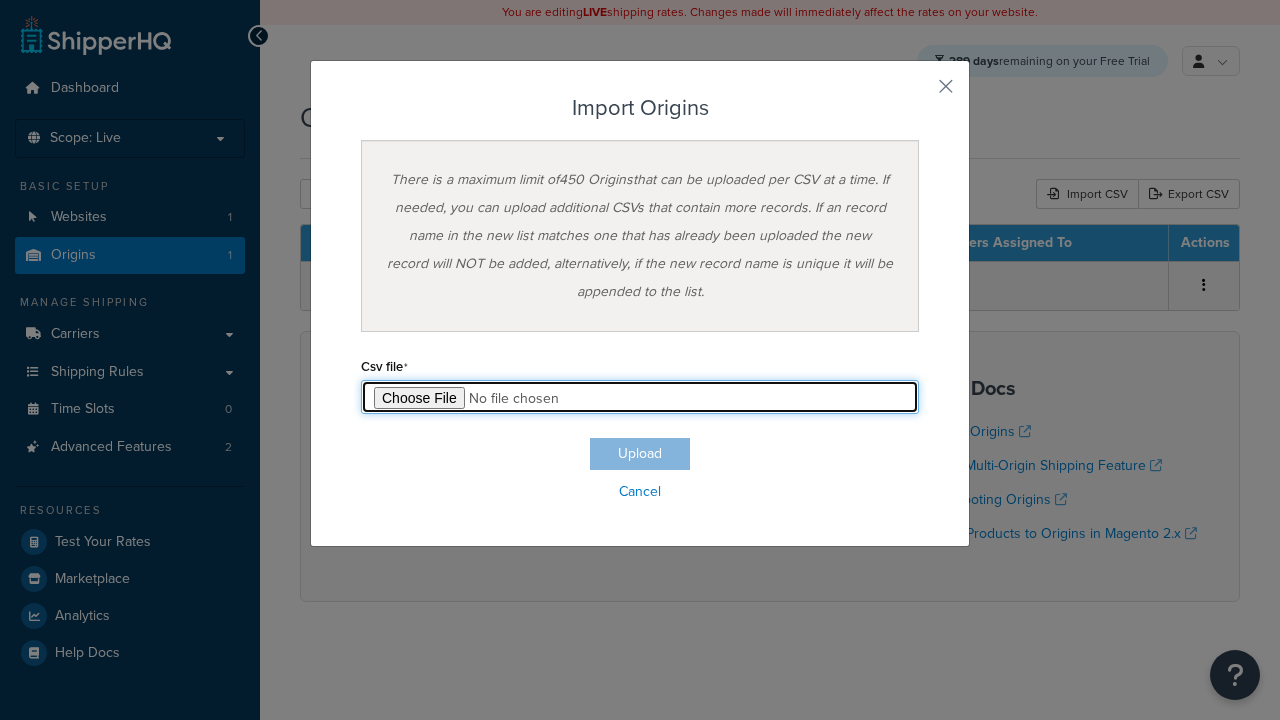 type on "C:\fakepath\importOriginsSuccess.csv" 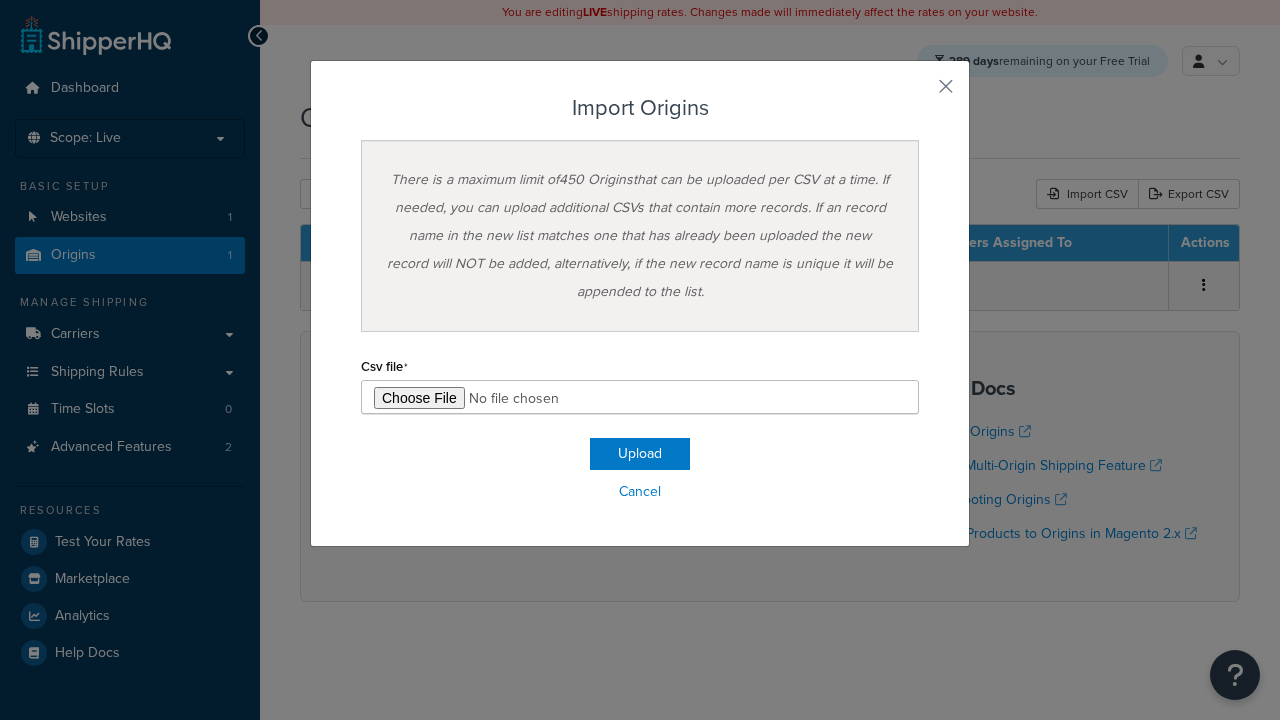click on "Upload" at bounding box center [640, 454] 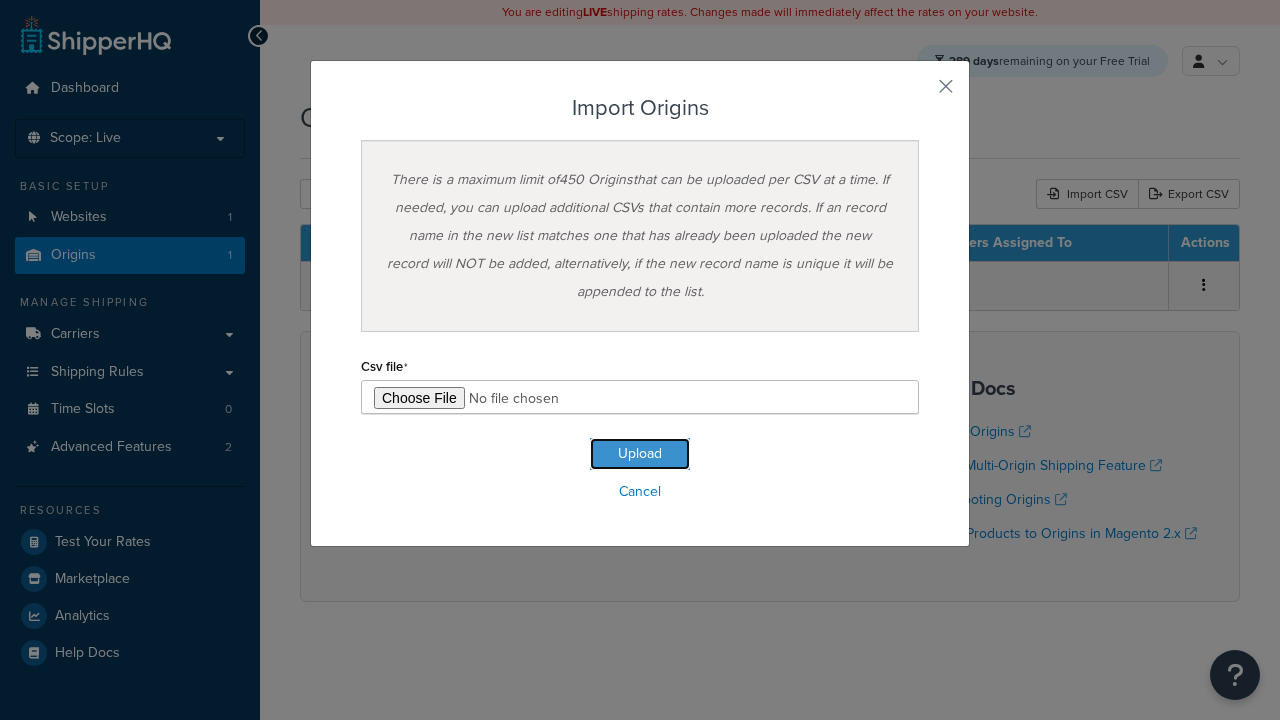 scroll, scrollTop: 0, scrollLeft: 0, axis: both 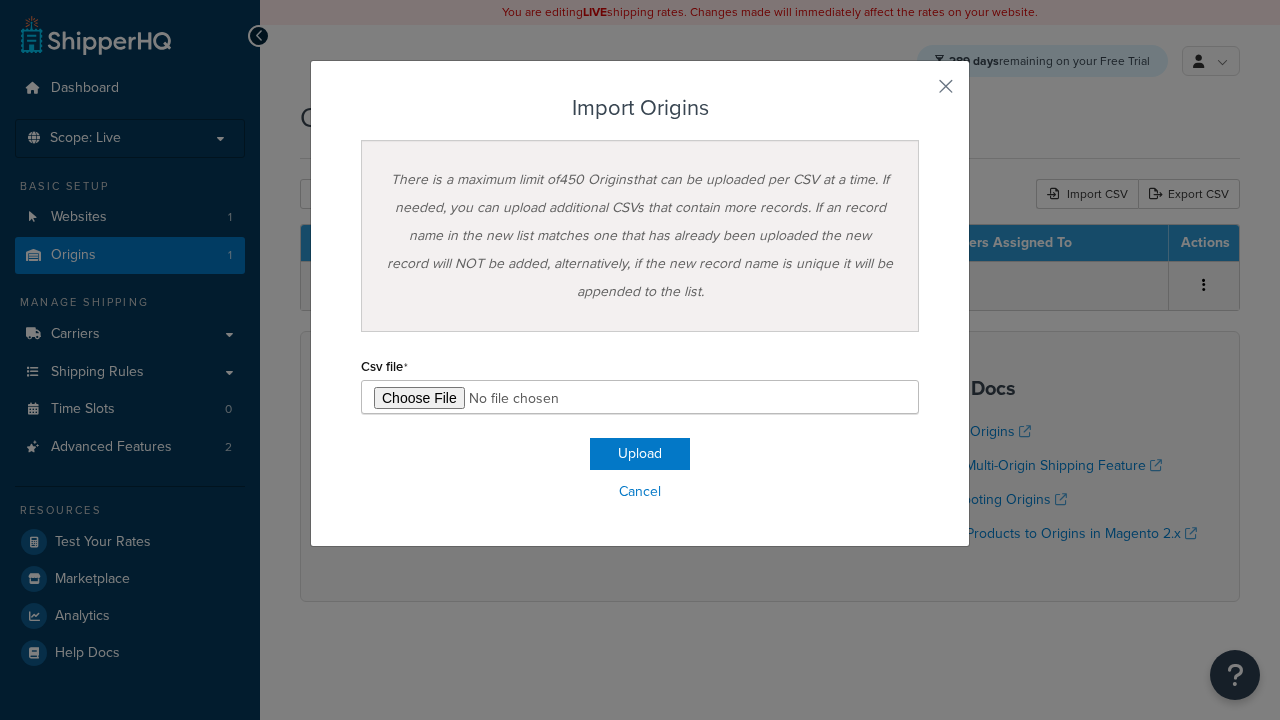 click on "There is a maximum limit of  450   Origins  that can be uploaded per CSV at a time. If needed, you can upload additional CSVs that contain more records. If an record name in the new list matches one that has already been uploaded the new record will NOT be added, alternatively, if the new record name is unique it will be appended to the list." at bounding box center (640, 236) 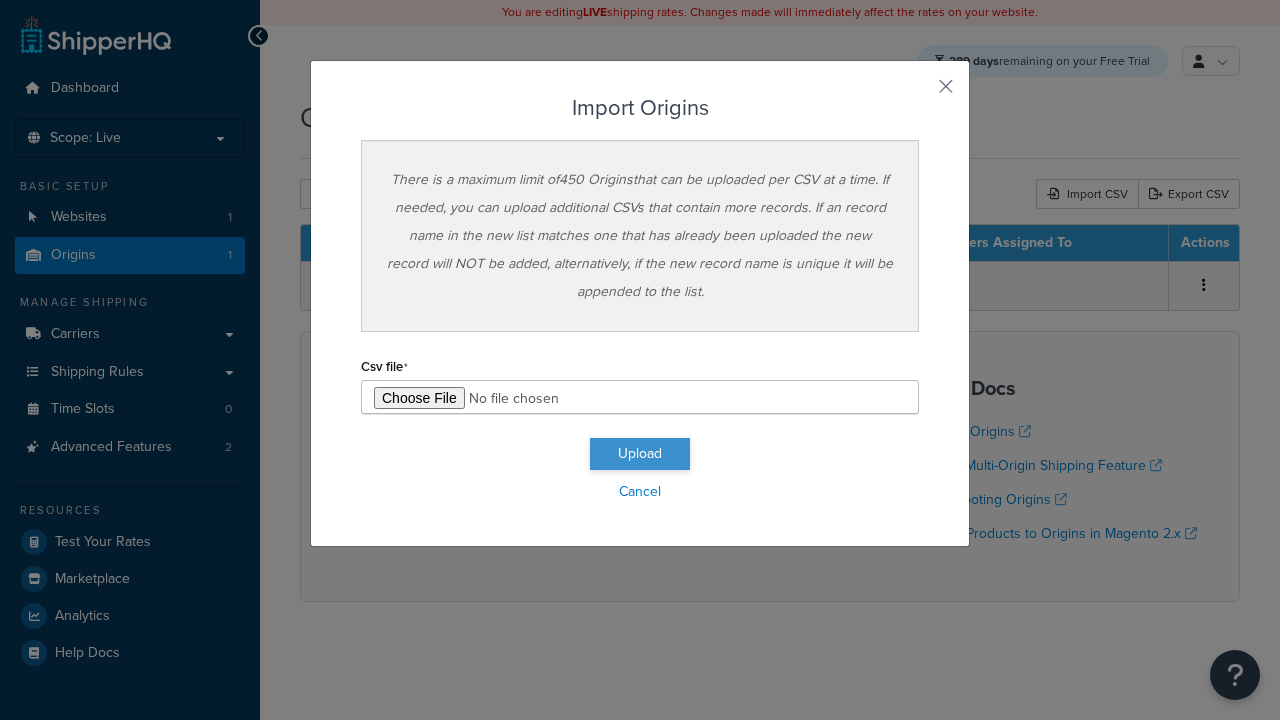 click at bounding box center (640, 397) 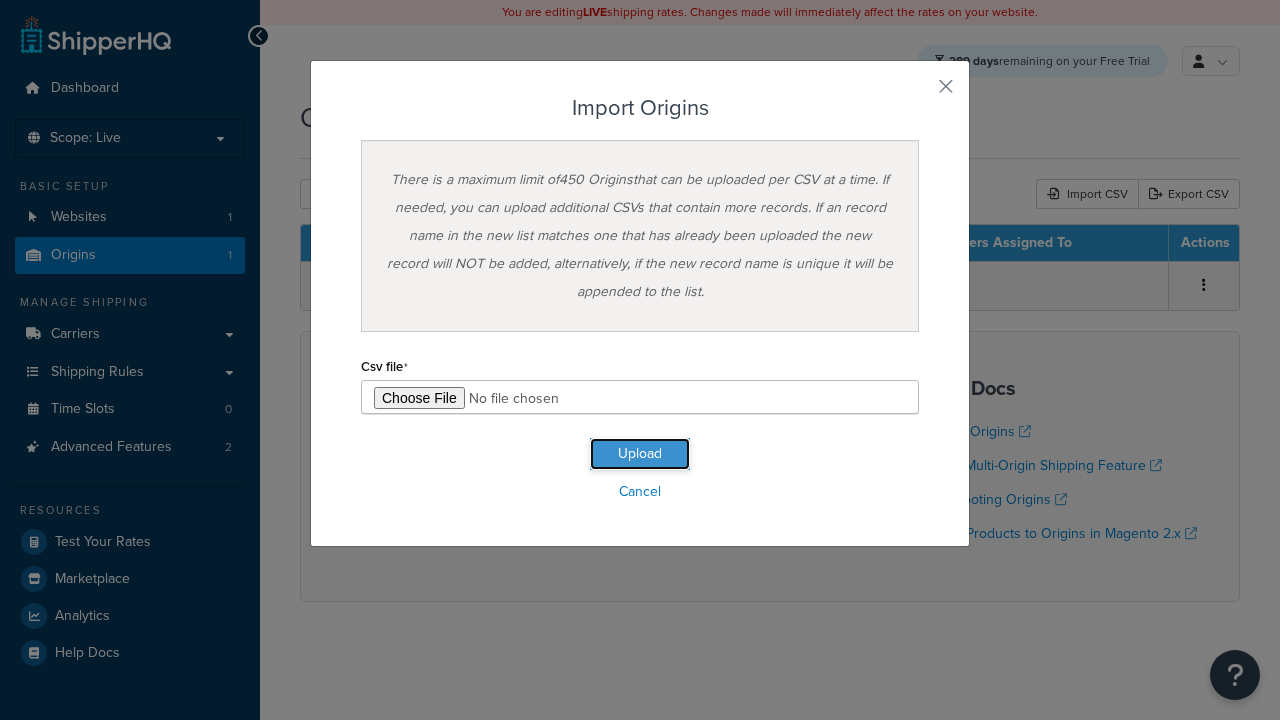 click on "Upload" at bounding box center (640, 454) 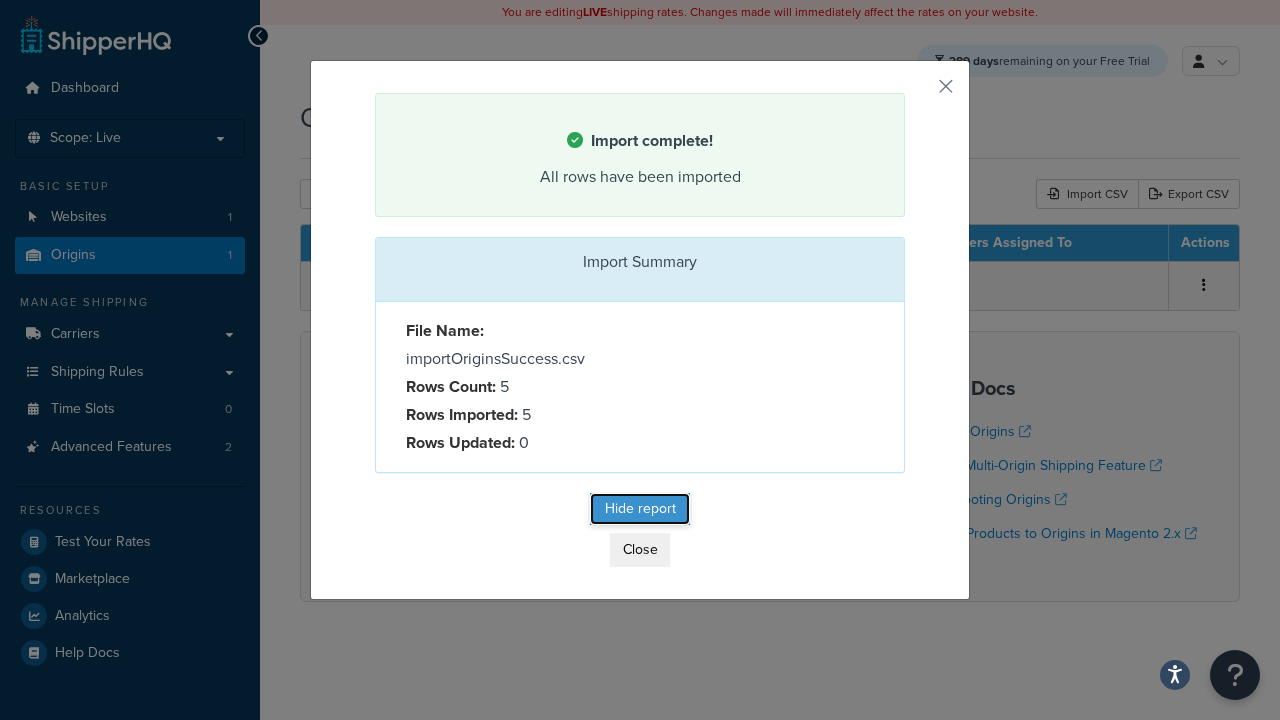 click on "Hide report" at bounding box center [640, 509] 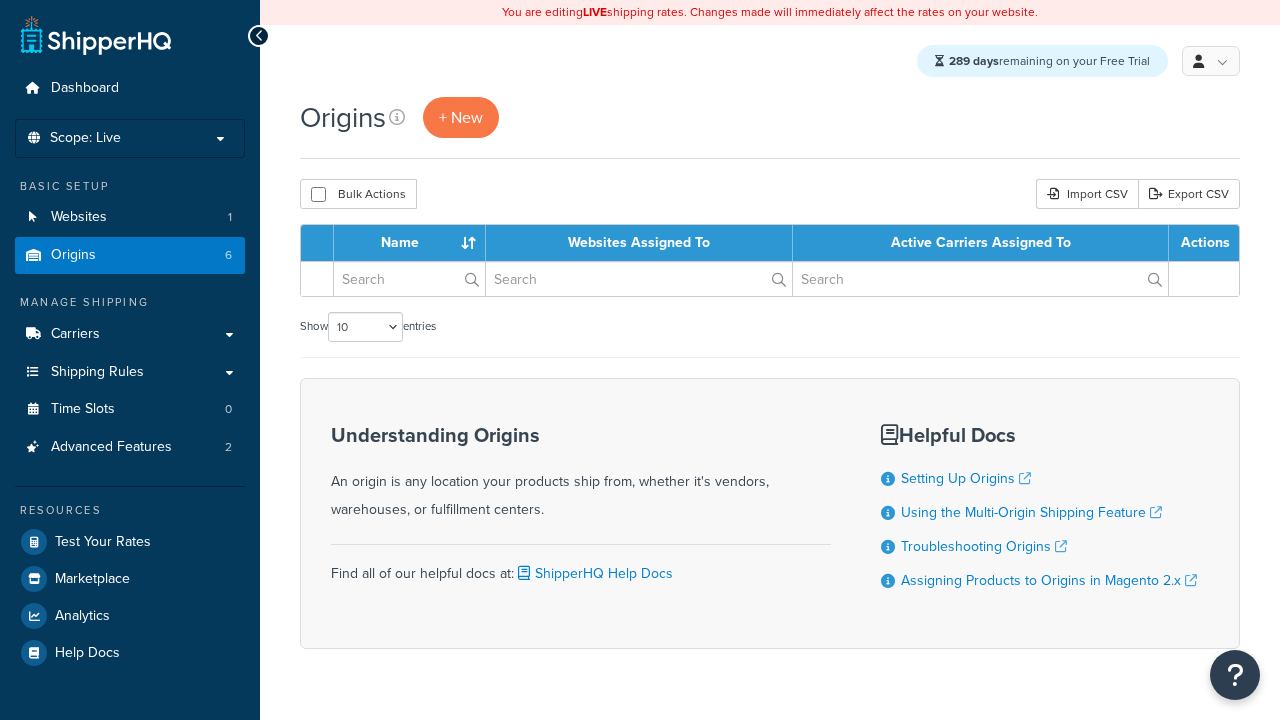 scroll, scrollTop: 0, scrollLeft: 0, axis: both 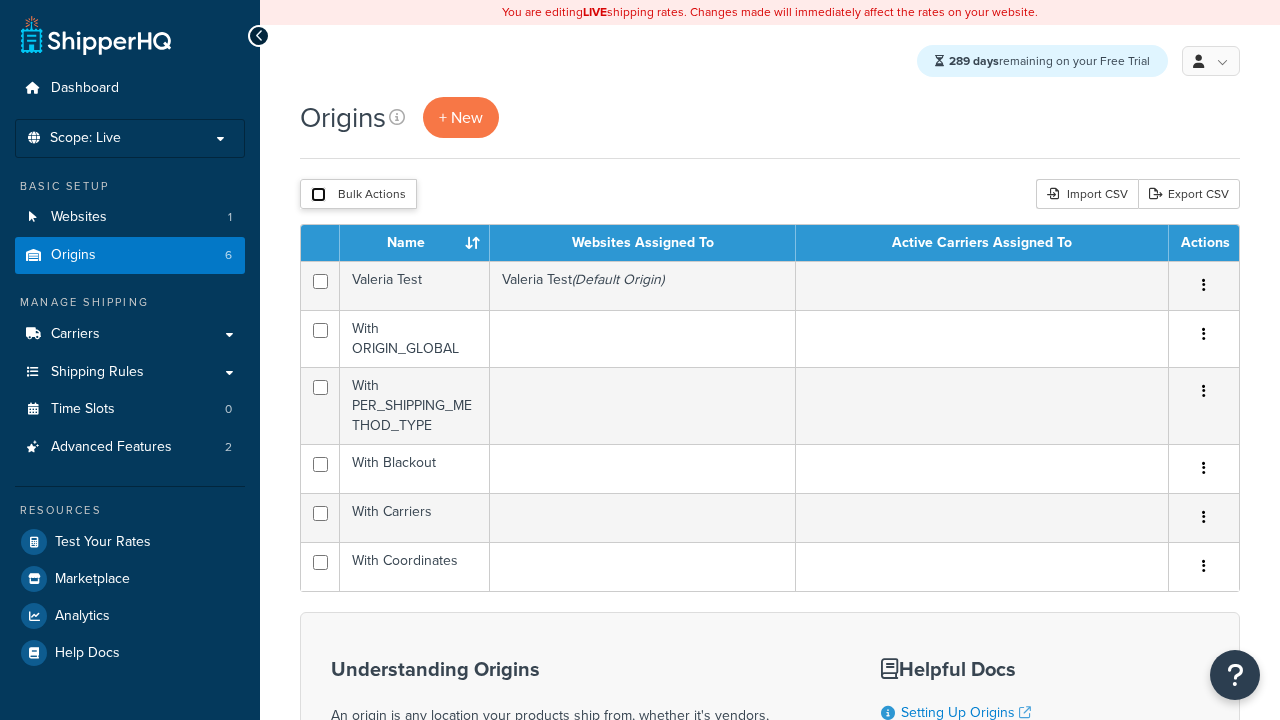 click at bounding box center (318, 194) 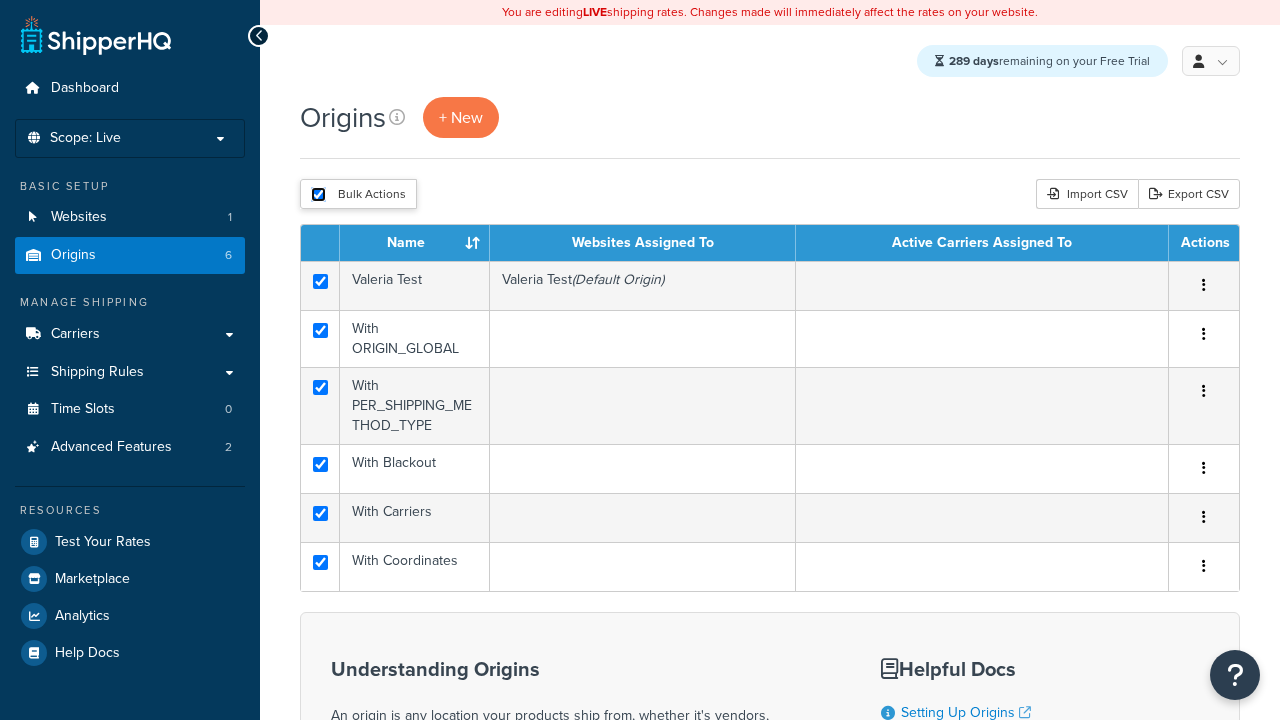 checkbox on "true" 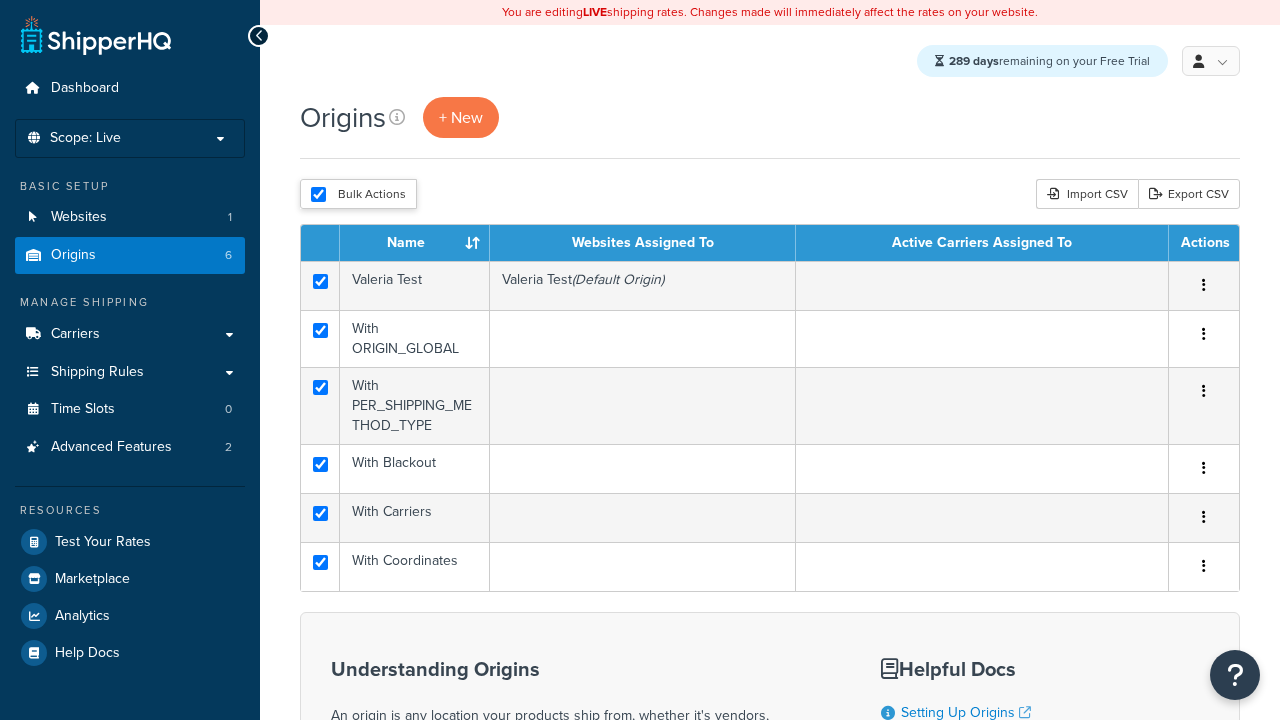click on "Duplicate" at bounding box center (0, 0) 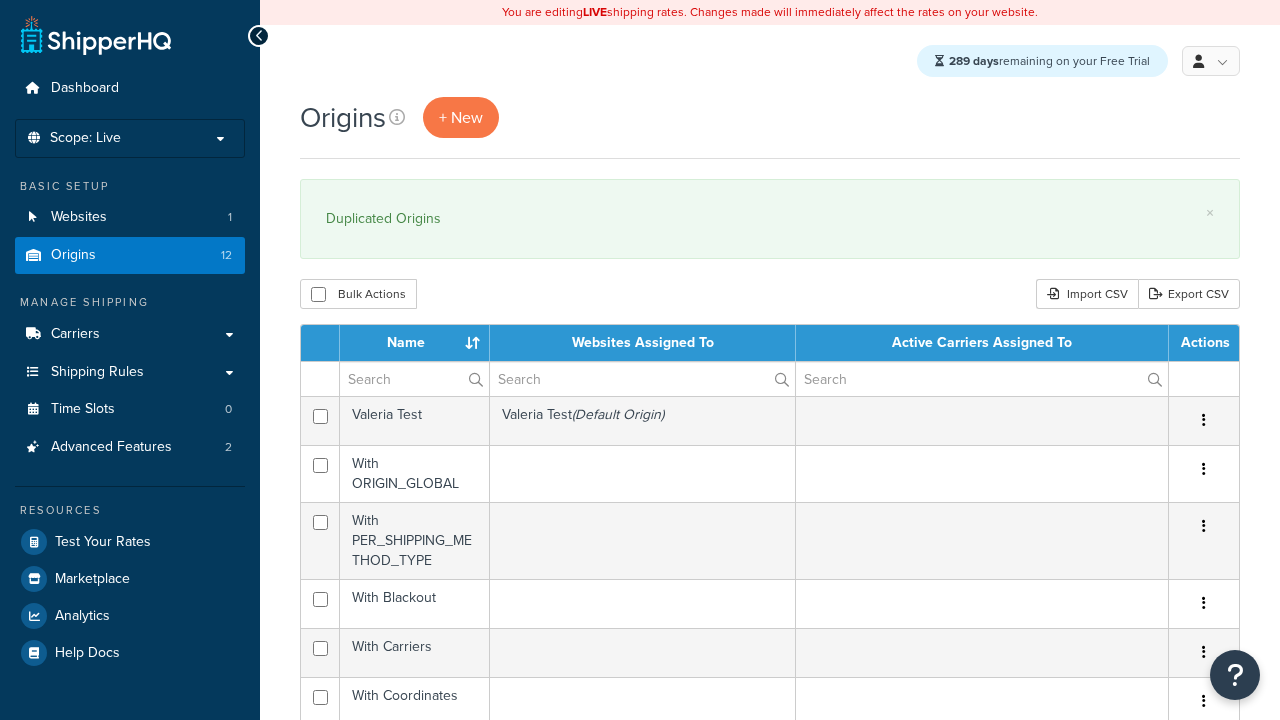 scroll, scrollTop: 0, scrollLeft: 0, axis: both 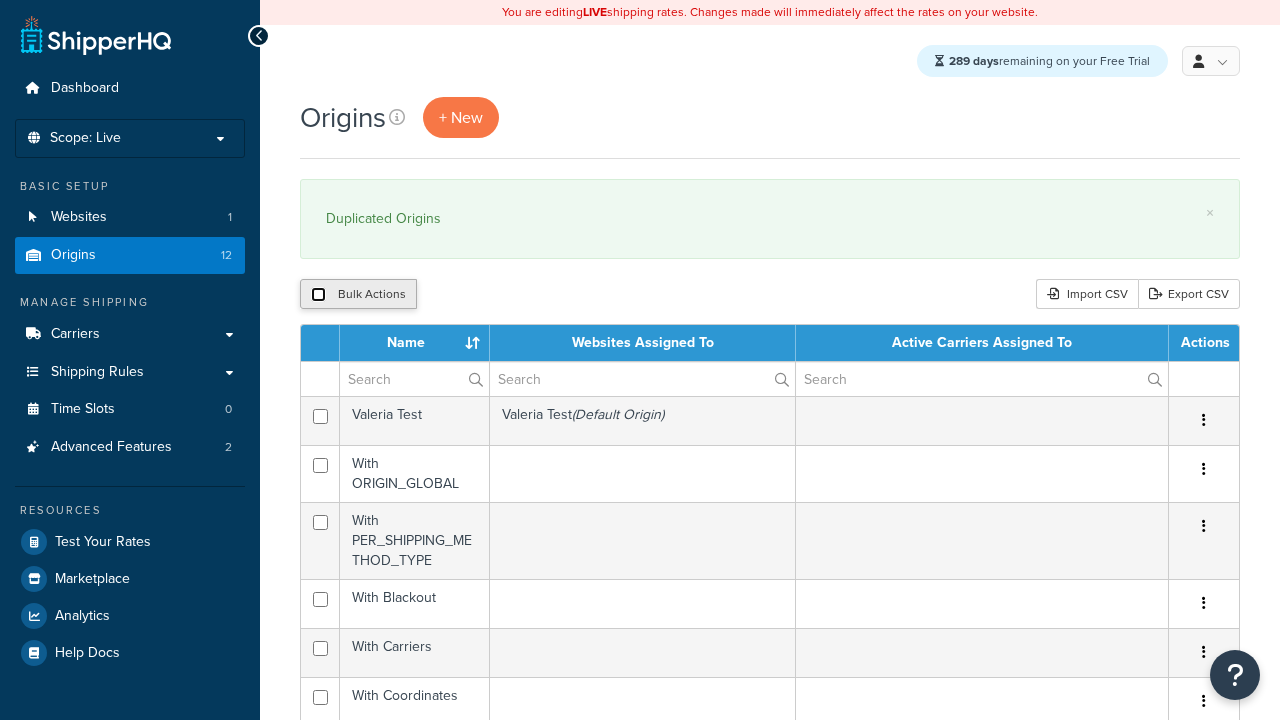 click at bounding box center (318, 294) 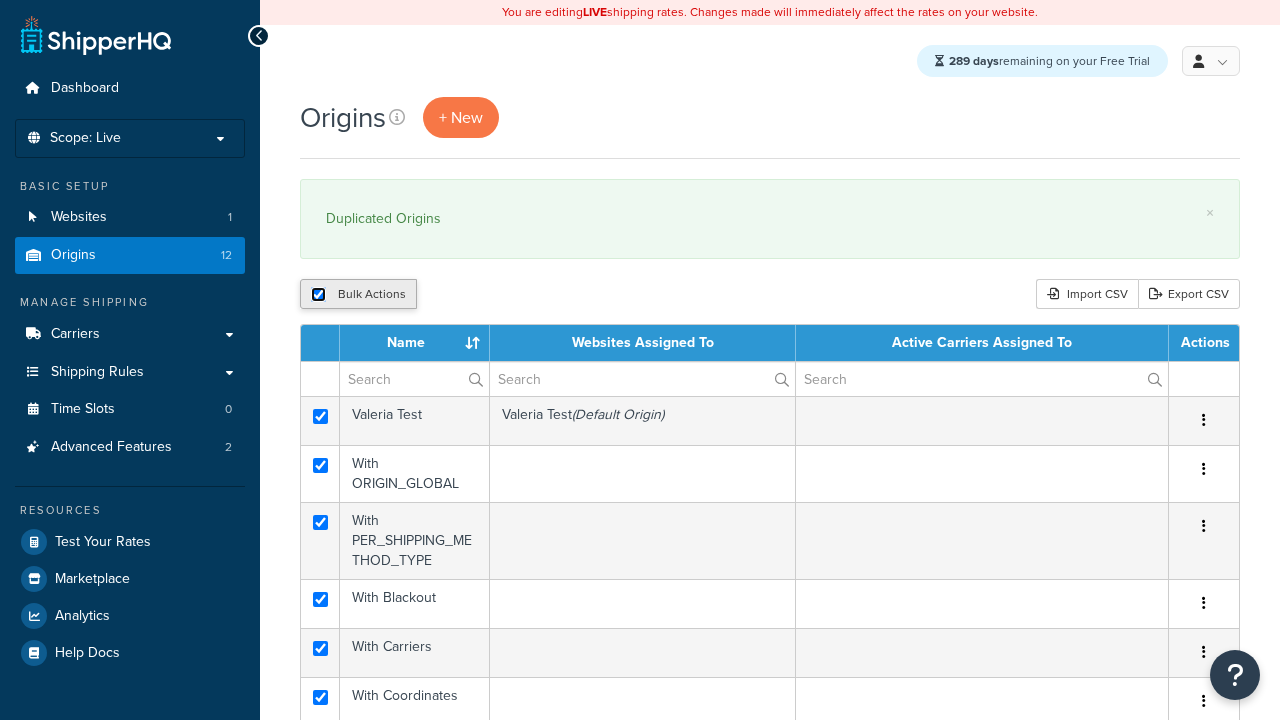 checkbox on "true" 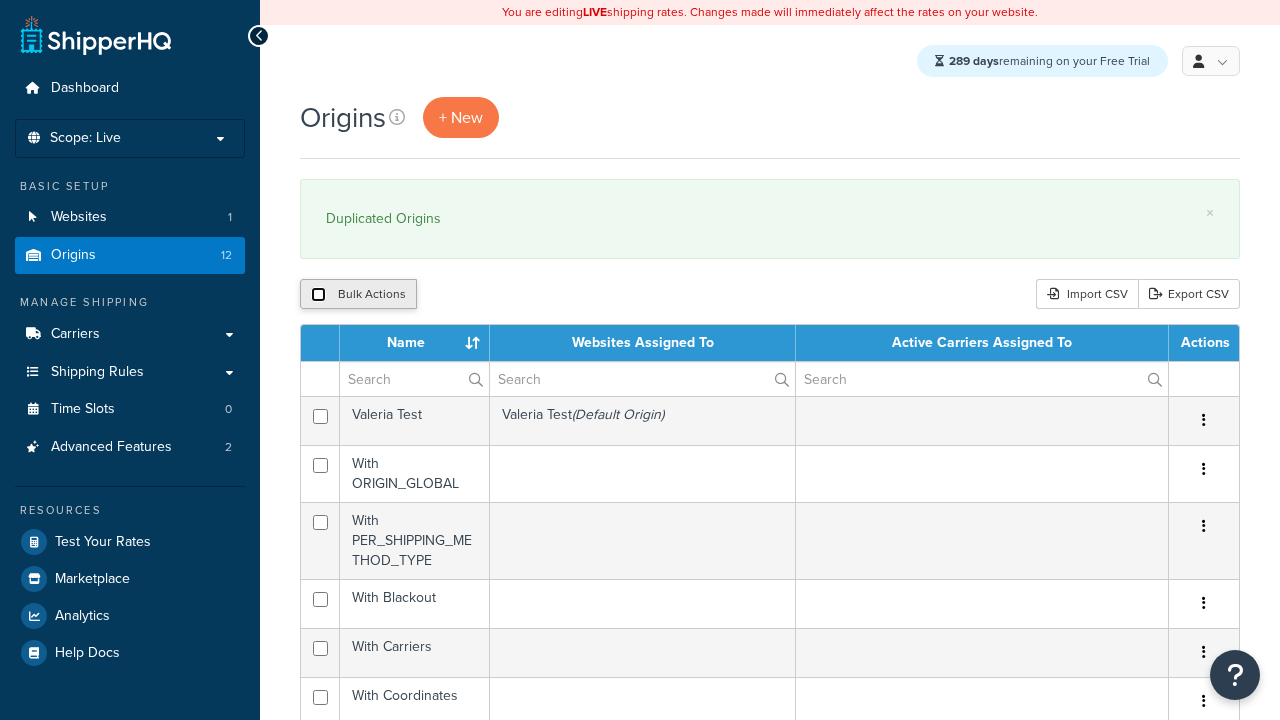 checkbox on "false" 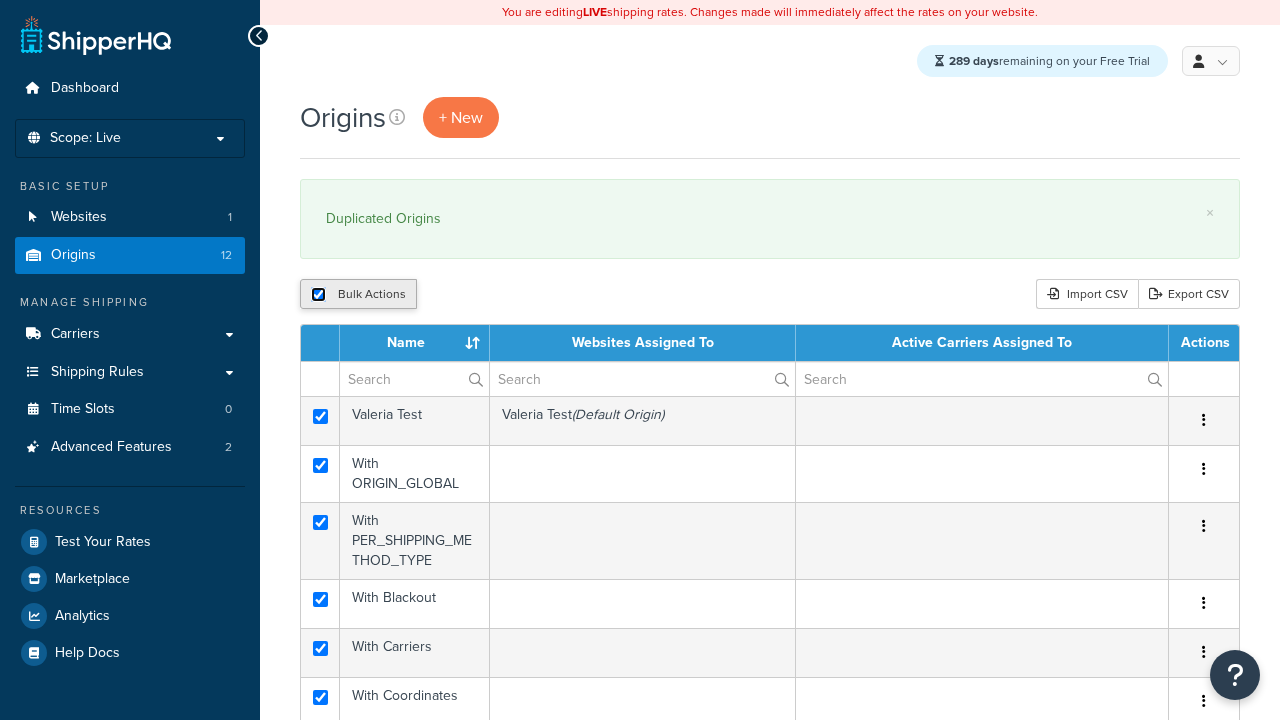 checkbox on "true" 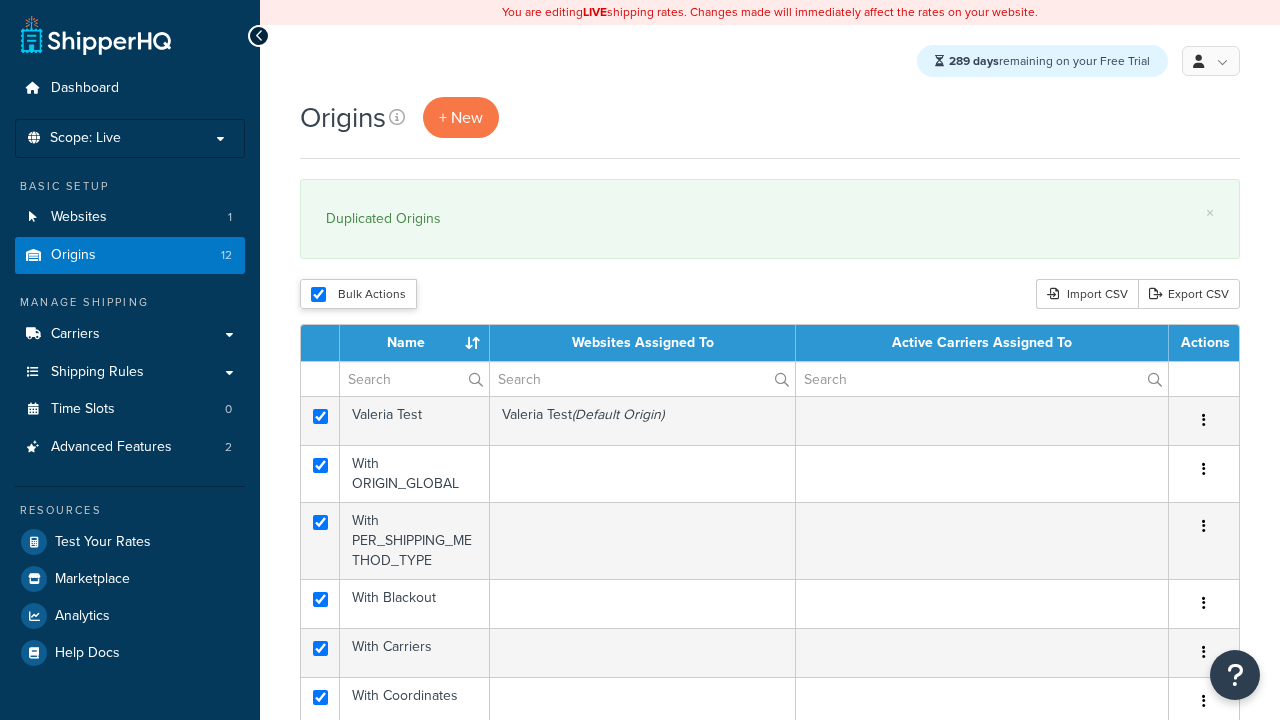click on "Delete" at bounding box center [0, 0] 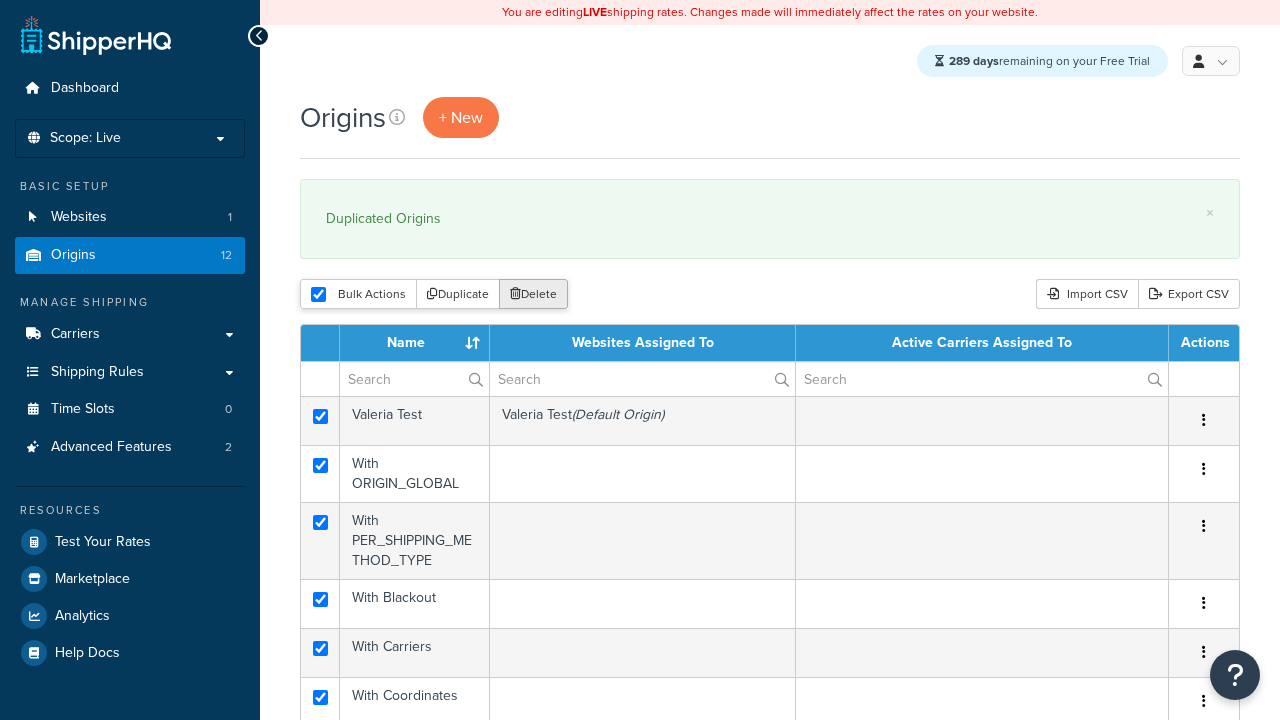 scroll, scrollTop: 0, scrollLeft: 0, axis: both 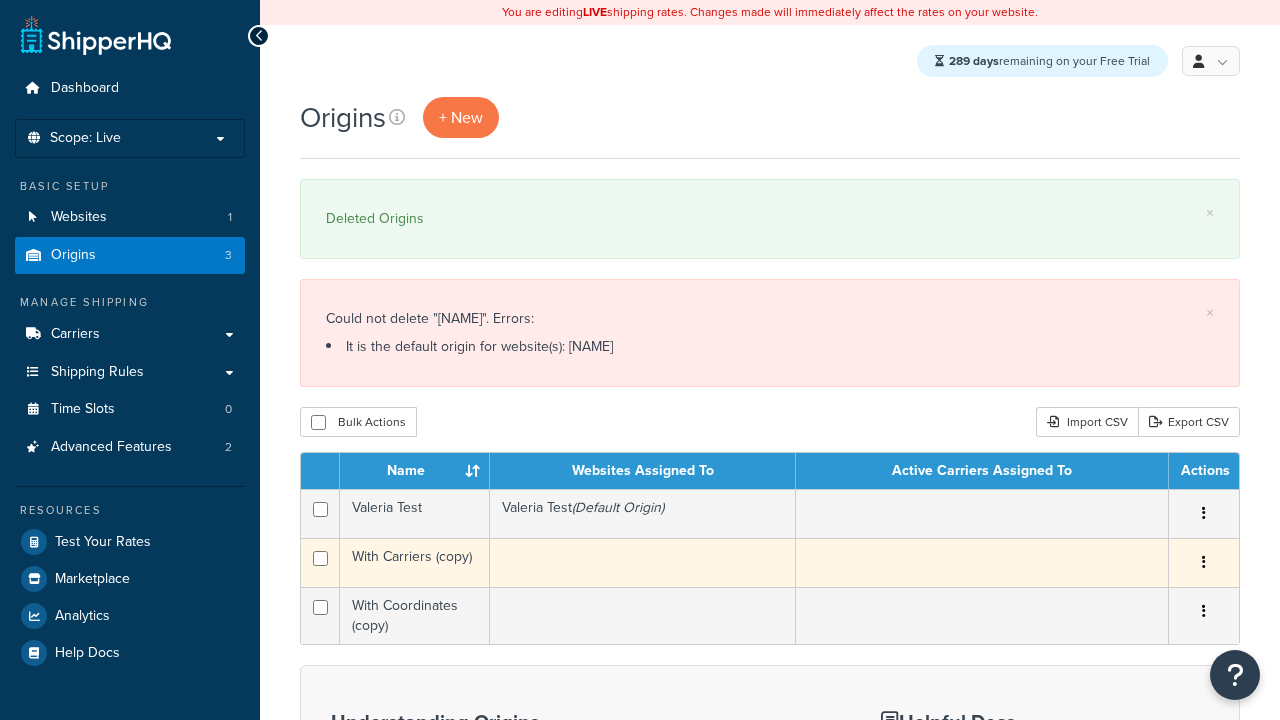 click at bounding box center [1204, 562] 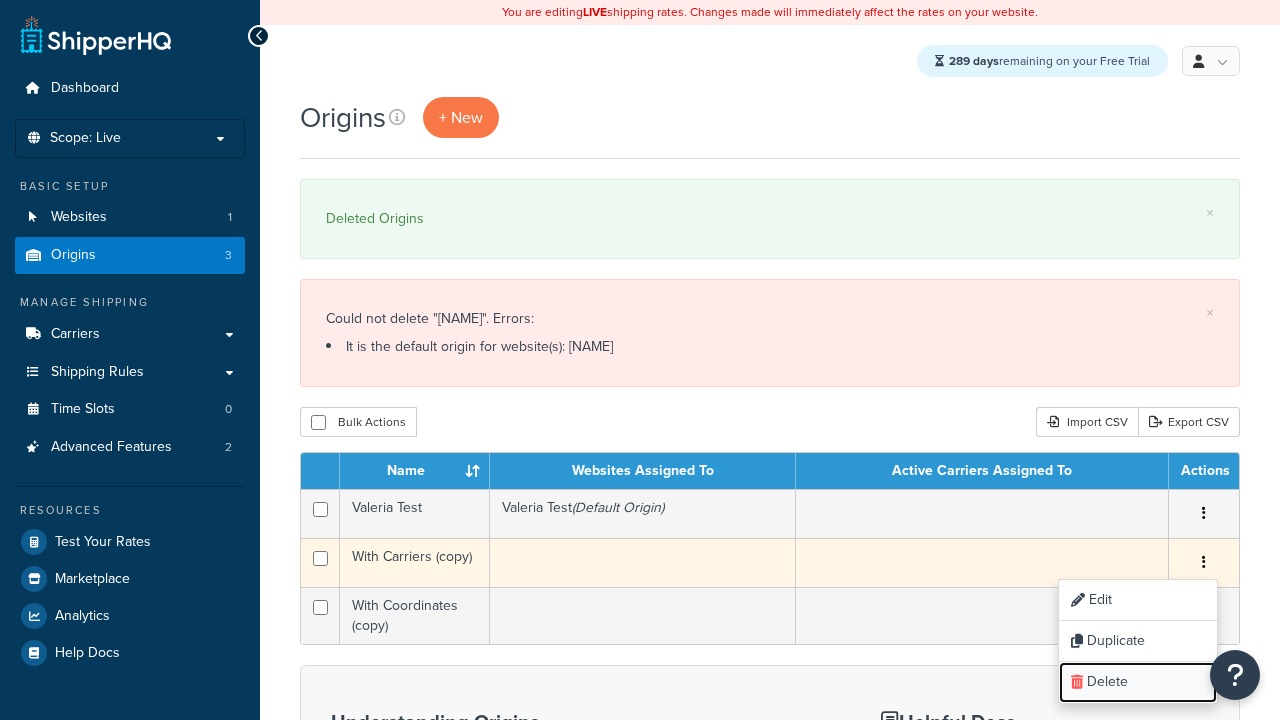 scroll, scrollTop: 0, scrollLeft: 0, axis: both 